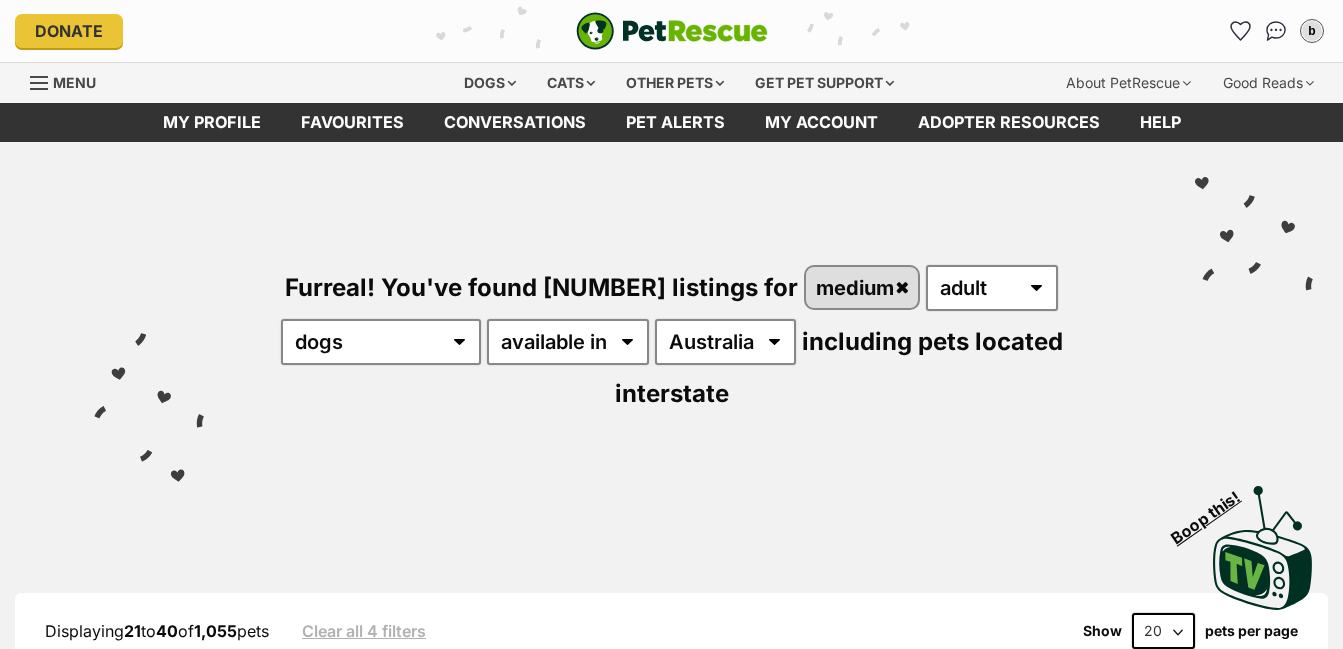 scroll, scrollTop: 0, scrollLeft: 0, axis: both 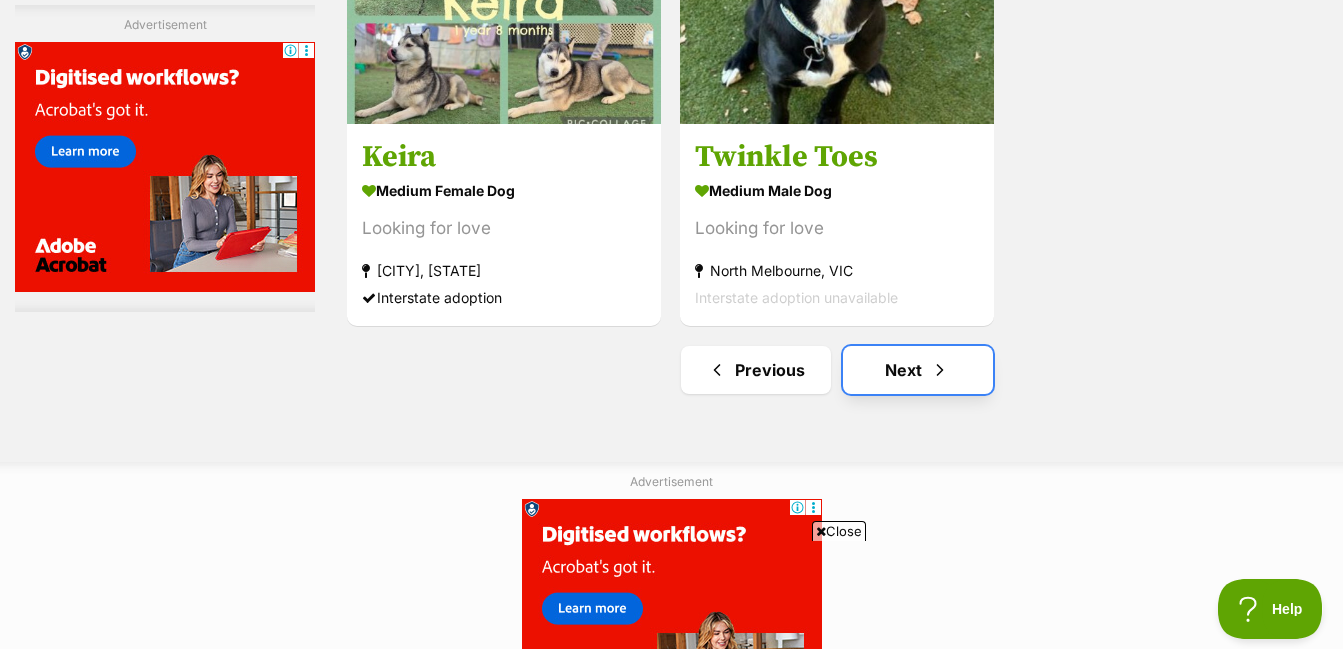 click on "Next" at bounding box center [918, 370] 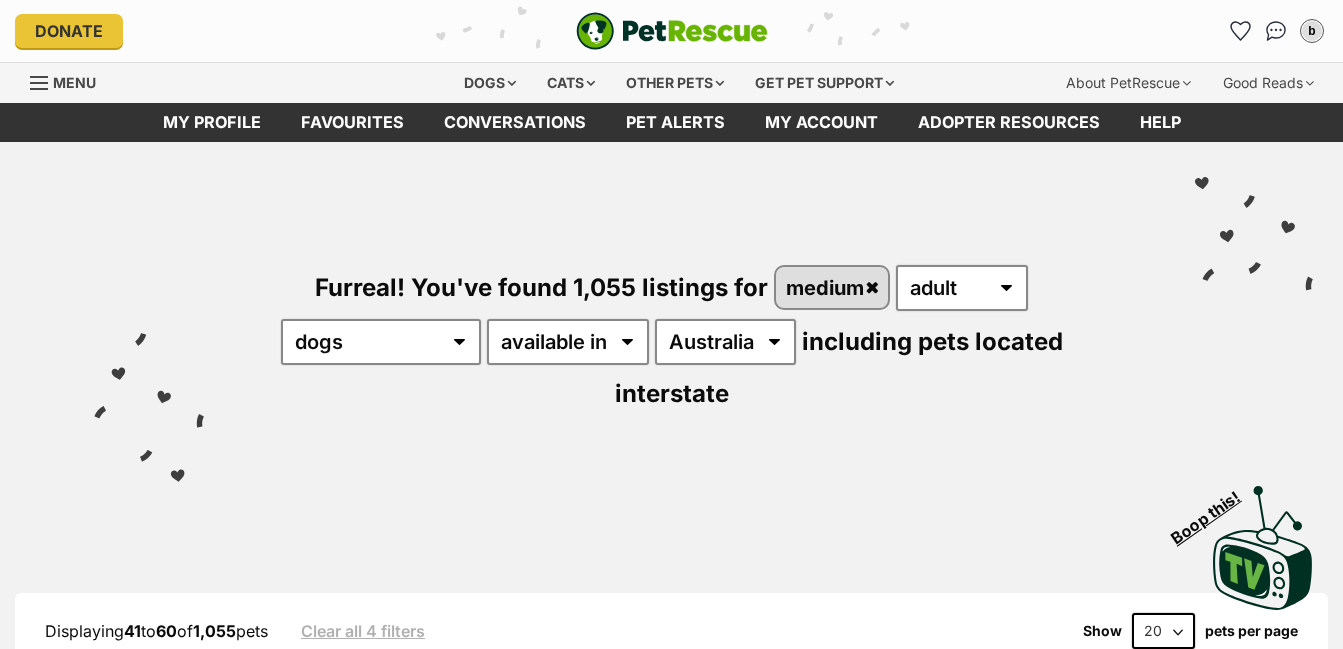 scroll, scrollTop: 0, scrollLeft: 0, axis: both 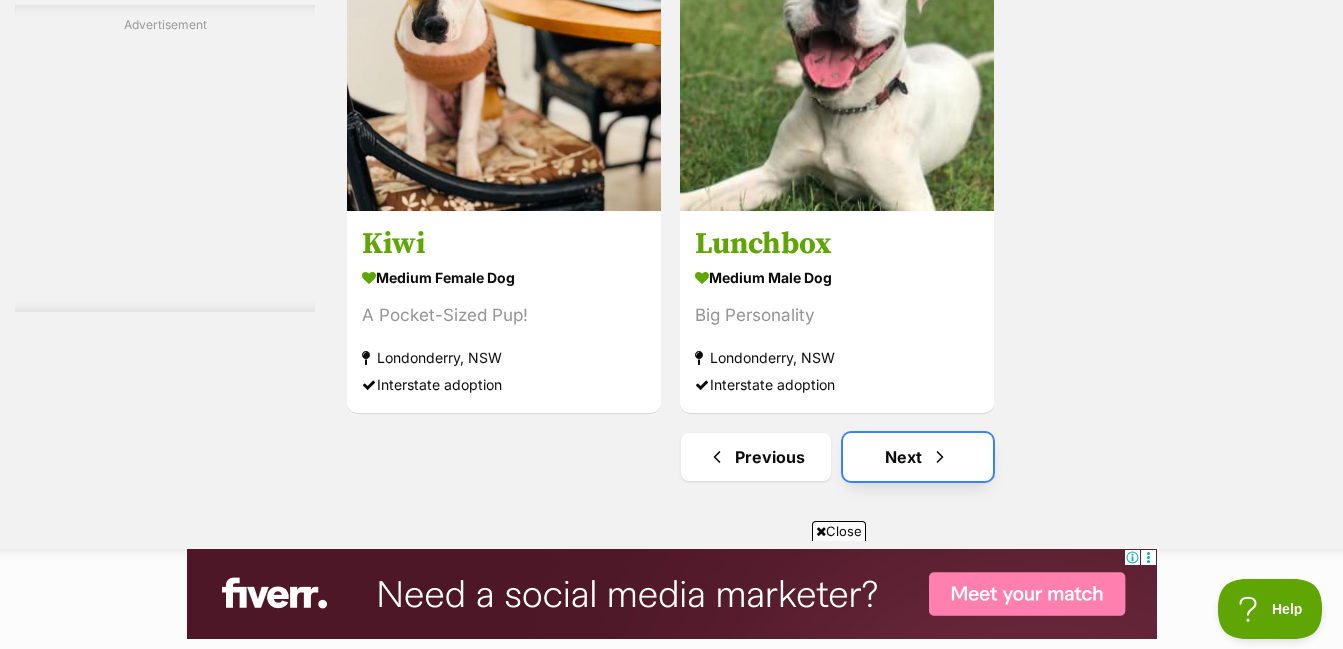 click on "Next" at bounding box center (918, 457) 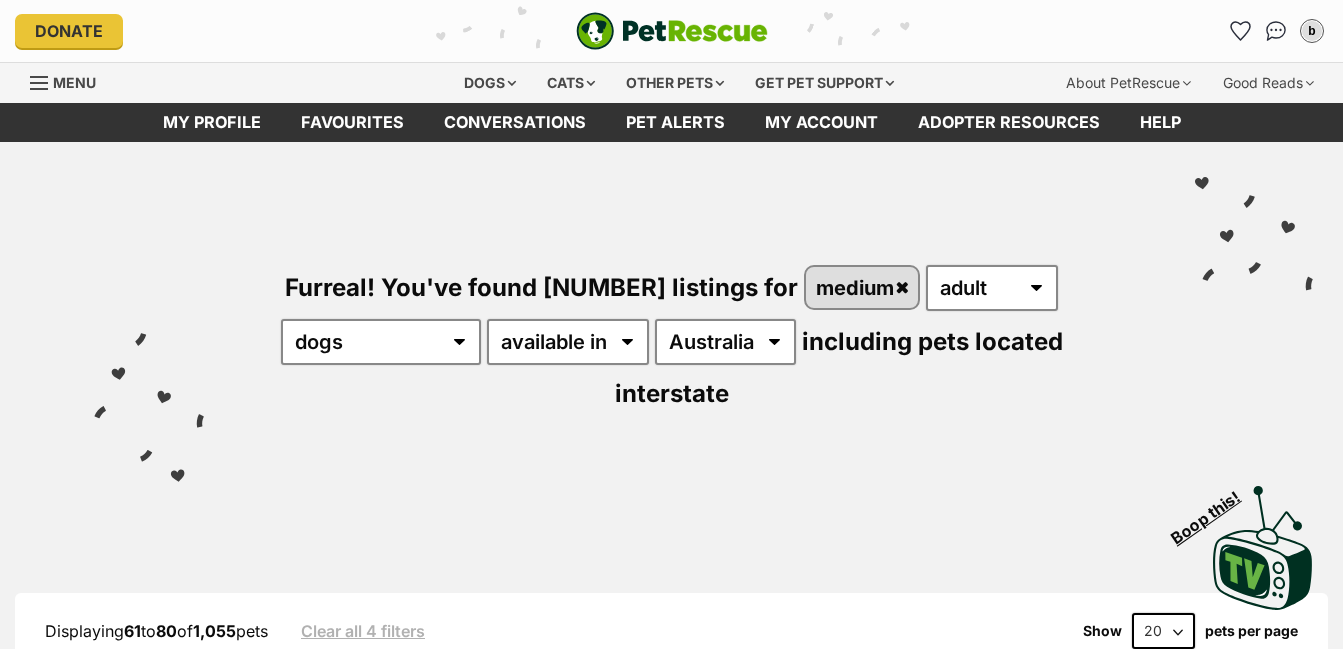 scroll, scrollTop: 0, scrollLeft: 0, axis: both 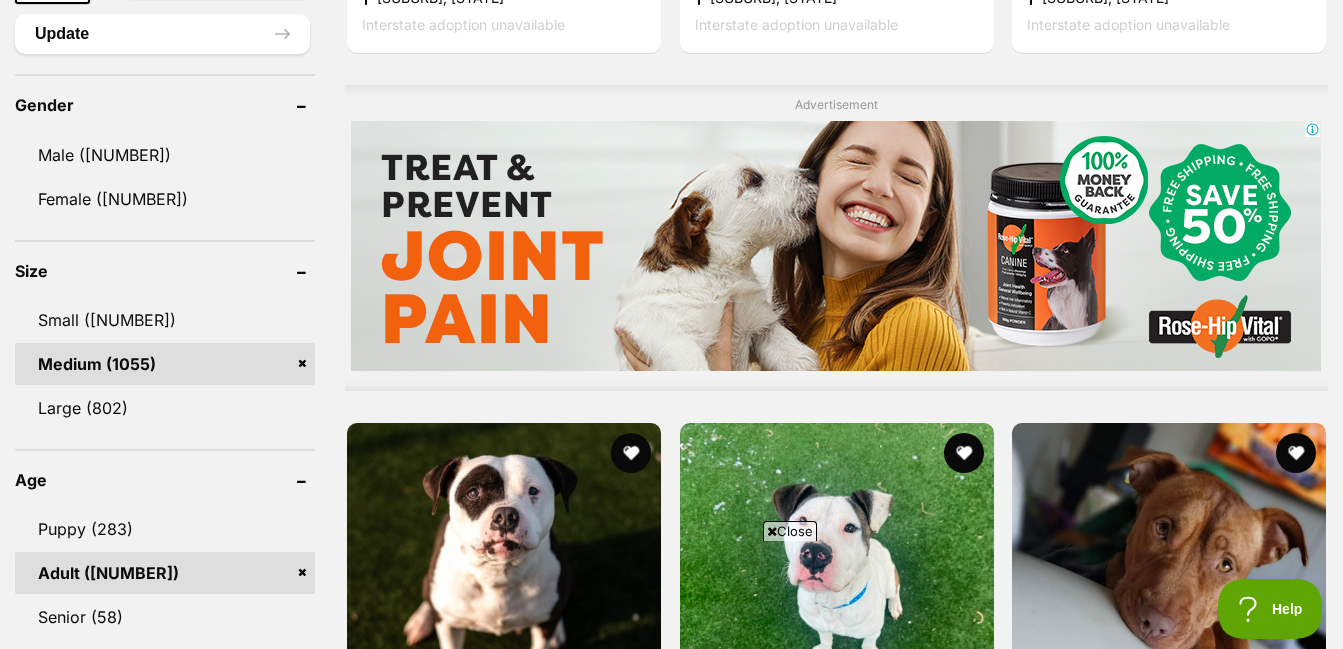 click on "Medium (1055)" at bounding box center (165, 364) 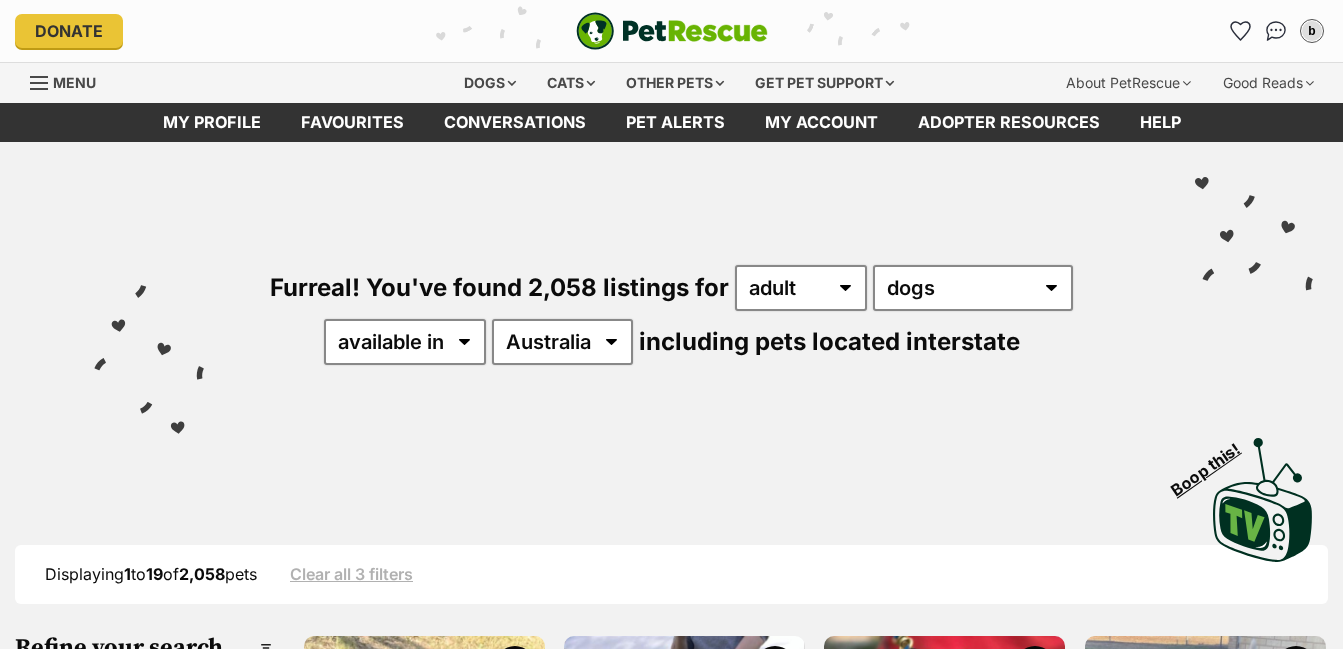 scroll, scrollTop: 0, scrollLeft: 0, axis: both 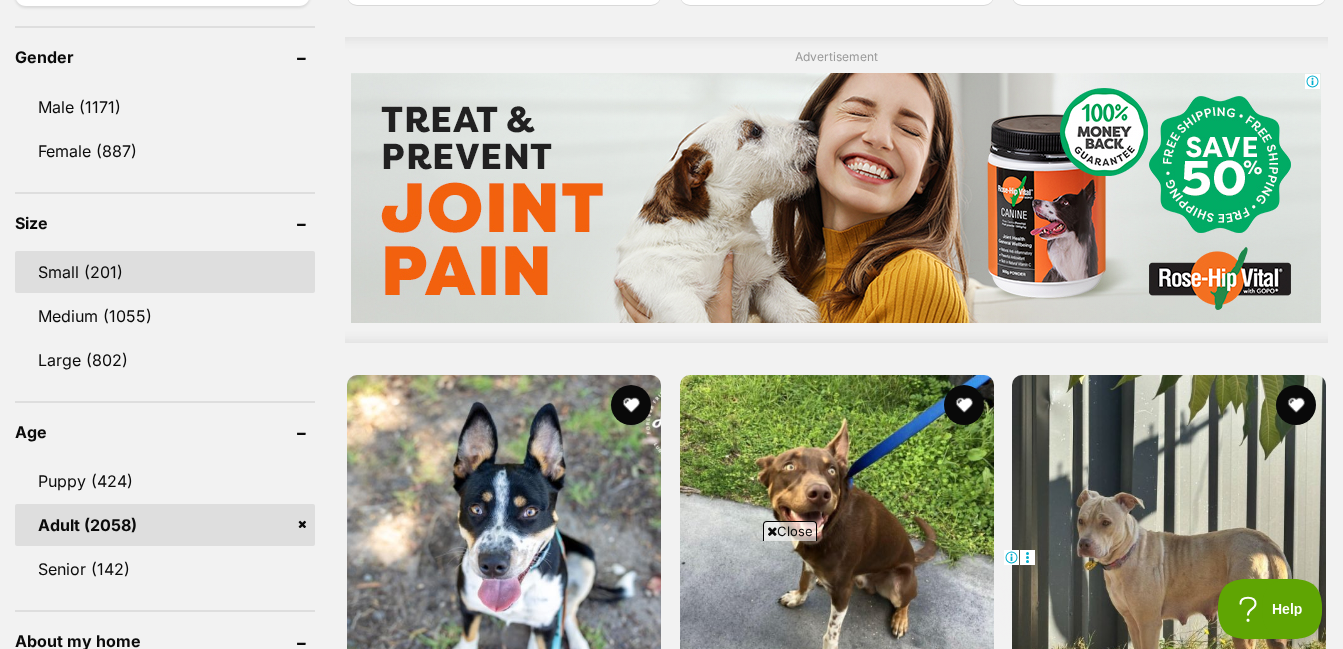 click on "Small ([NUMBER])" at bounding box center (165, 272) 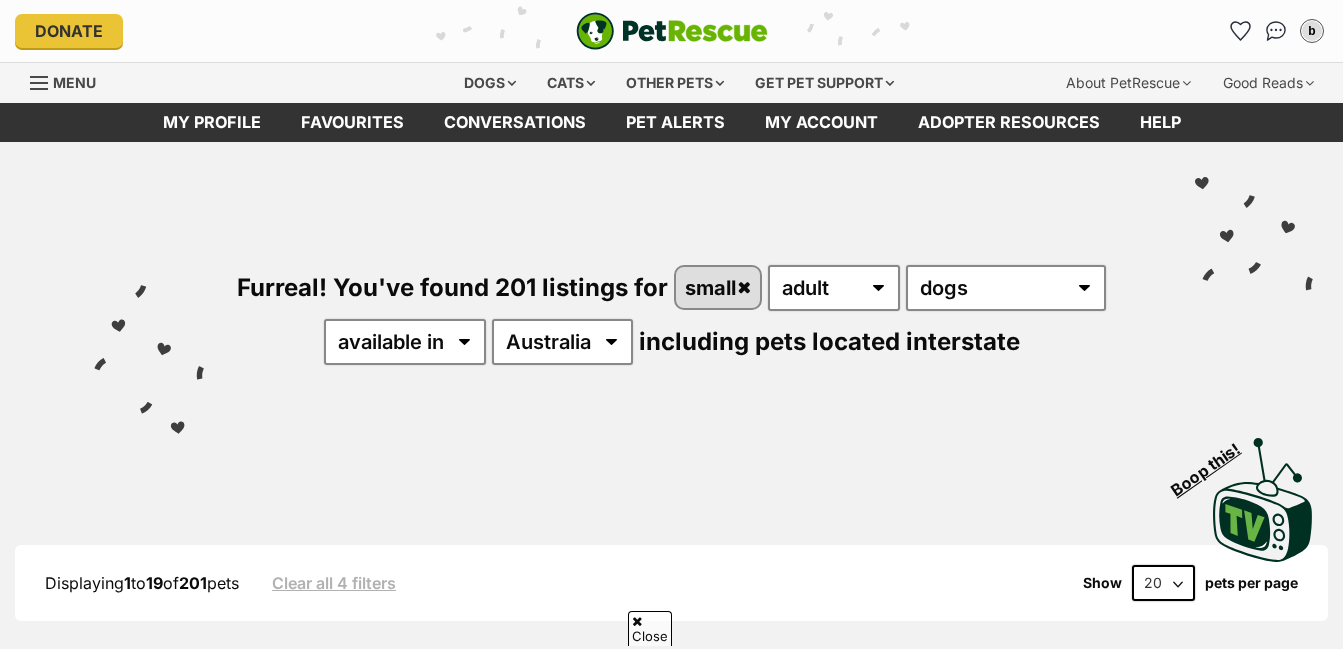 scroll, scrollTop: 300, scrollLeft: 0, axis: vertical 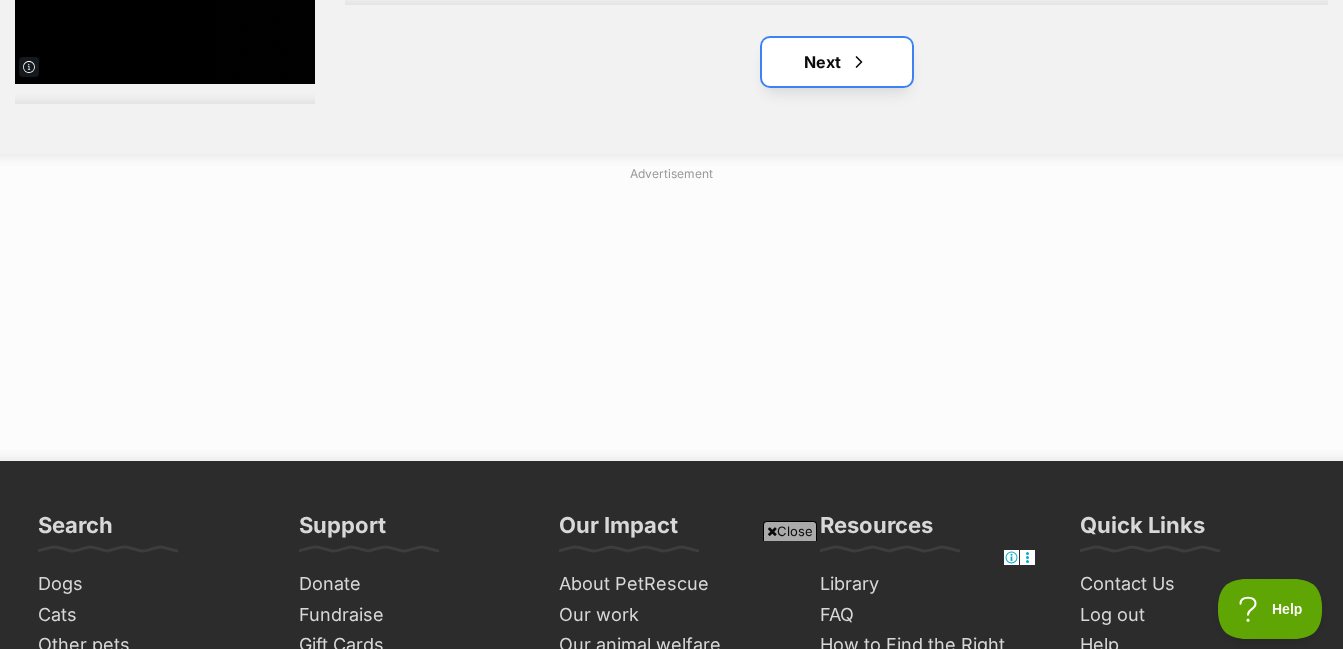 click on "Next" at bounding box center [837, 62] 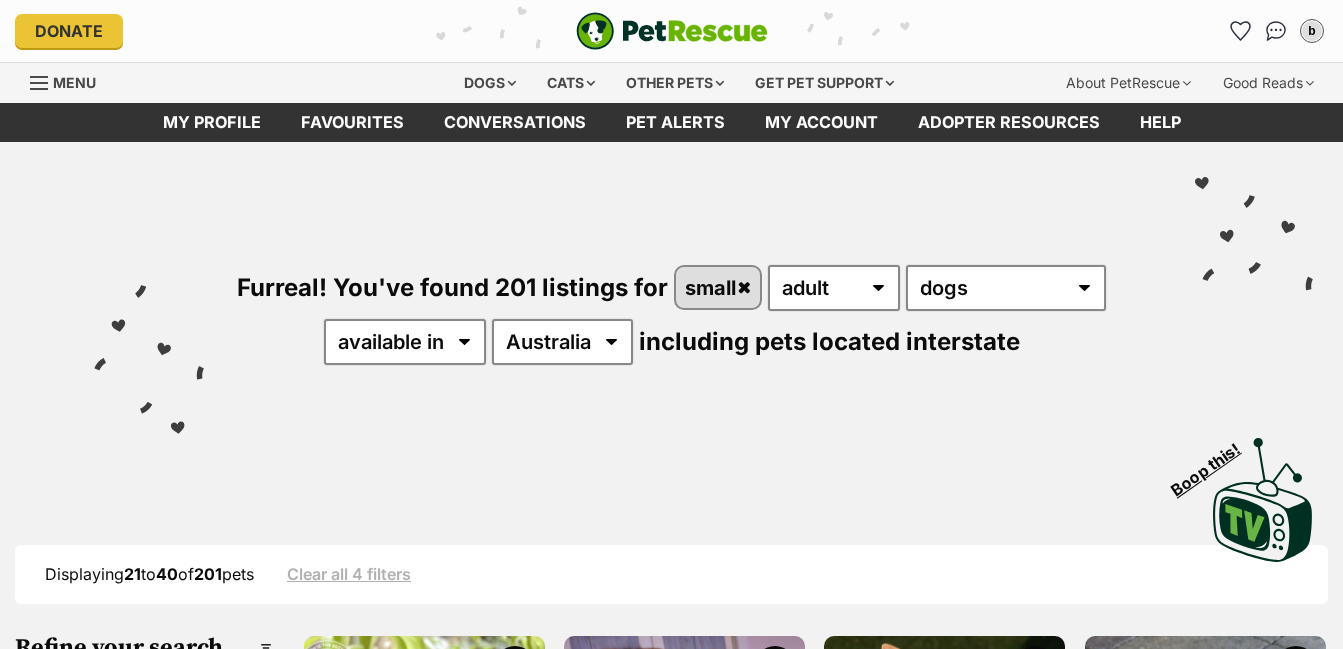 scroll, scrollTop: 500, scrollLeft: 0, axis: vertical 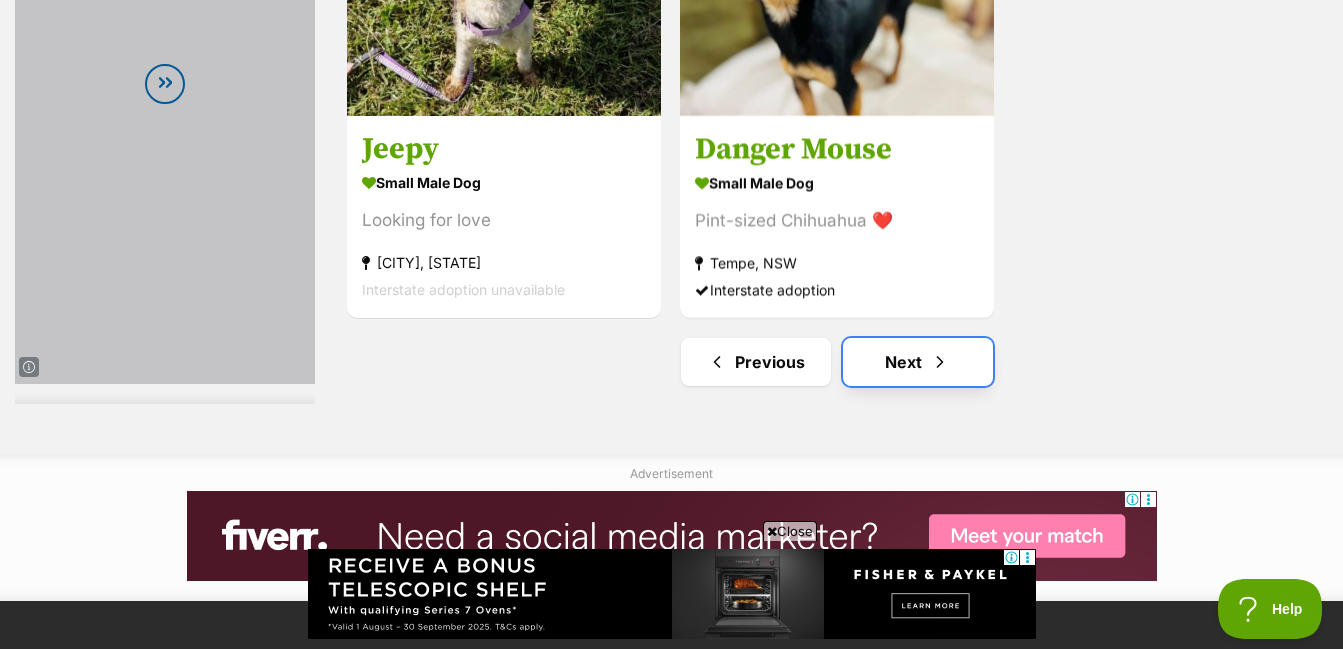 click on "Next" at bounding box center [918, 362] 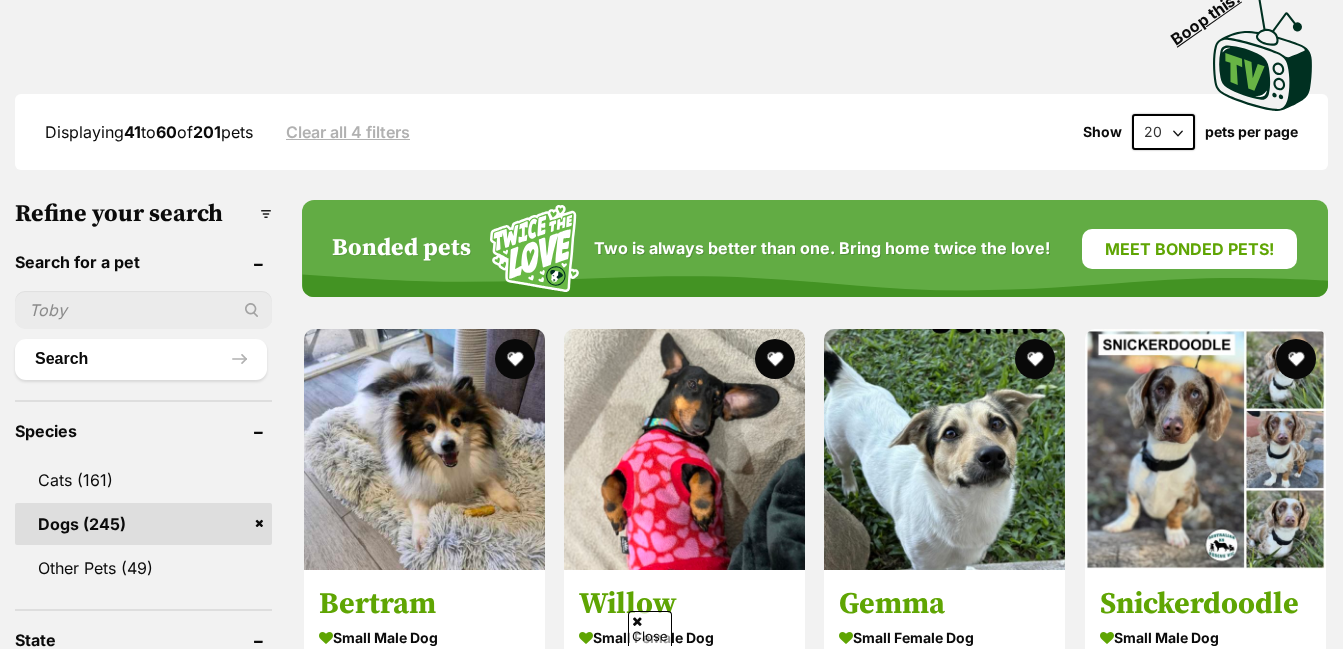 scroll, scrollTop: 500, scrollLeft: 0, axis: vertical 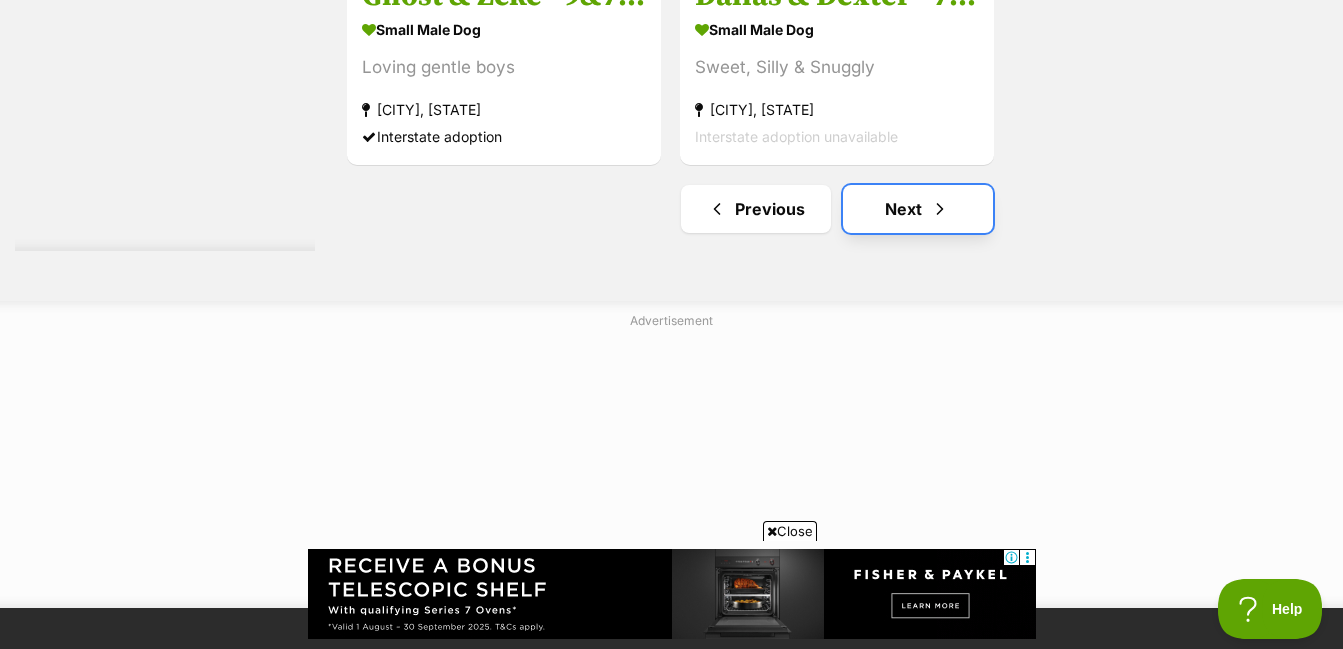 click at bounding box center (940, 209) 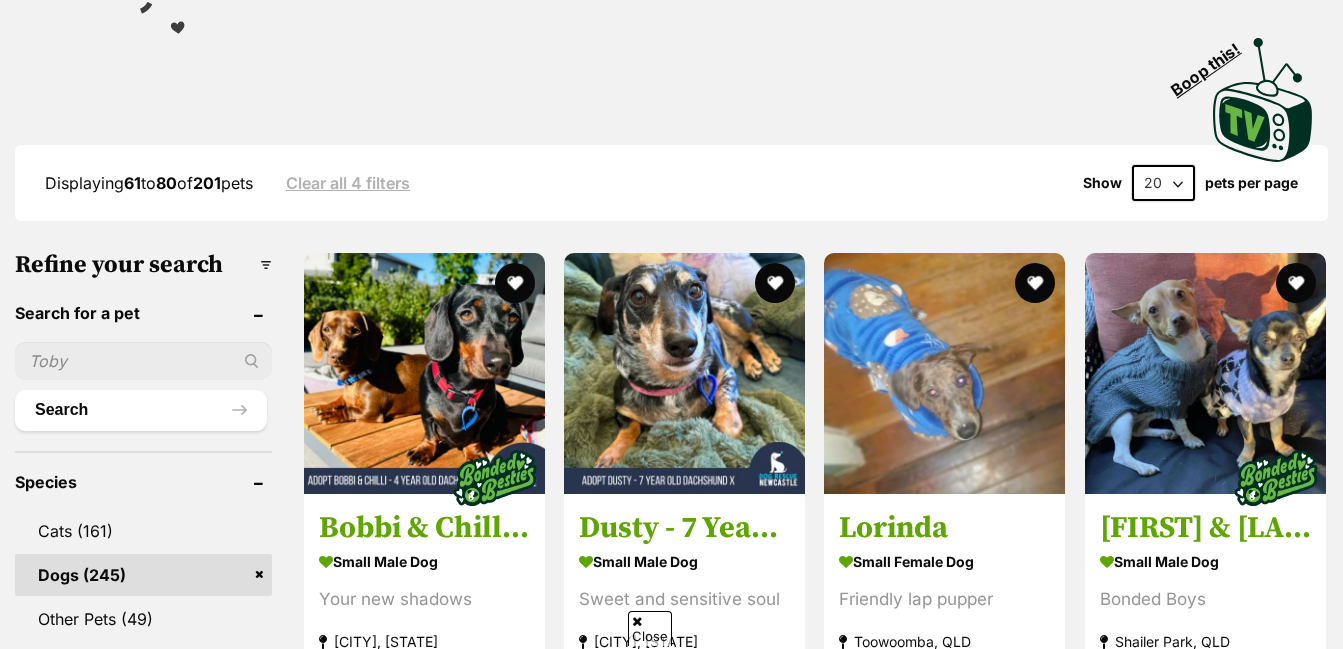 scroll, scrollTop: 400, scrollLeft: 0, axis: vertical 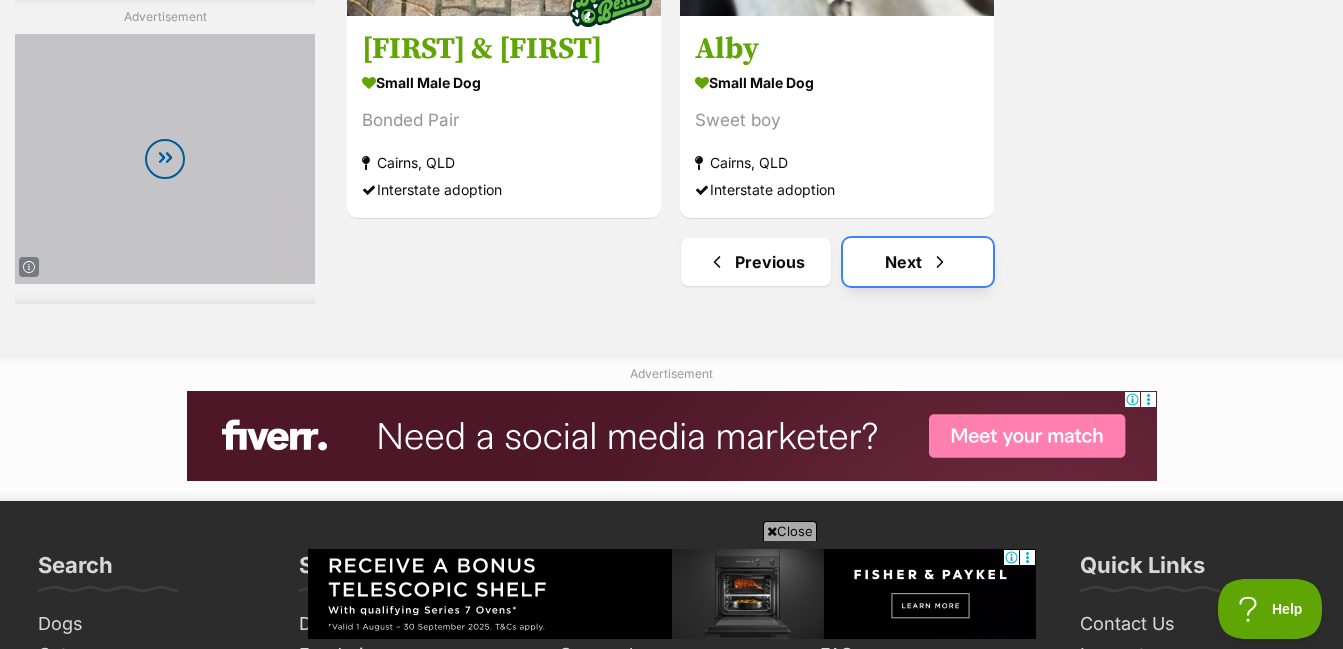 click on "Next" at bounding box center (918, 262) 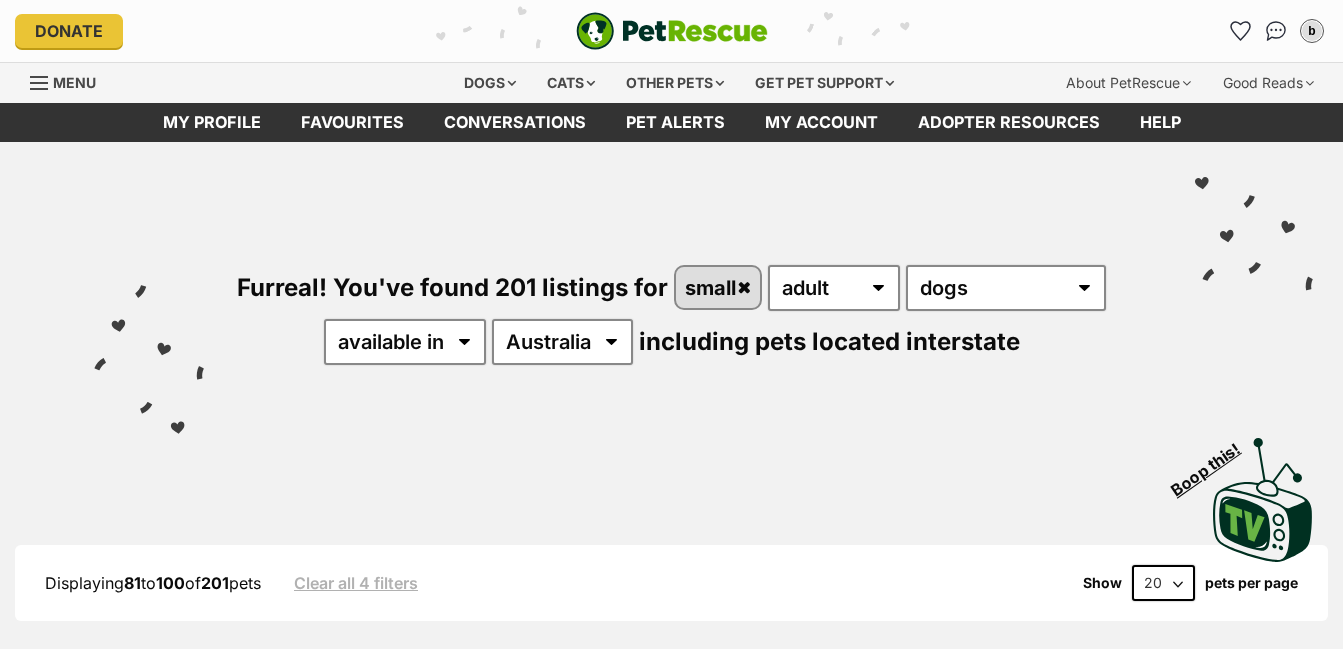 scroll, scrollTop: 0, scrollLeft: 0, axis: both 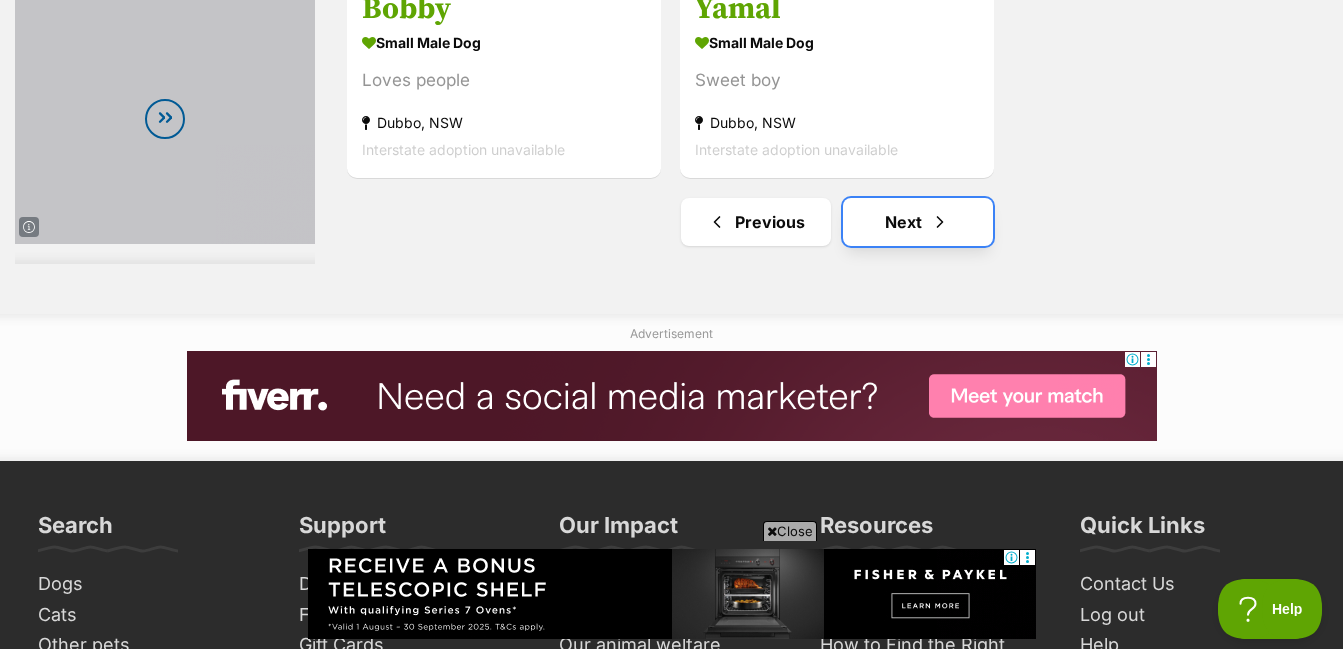click on "Next" at bounding box center [918, 222] 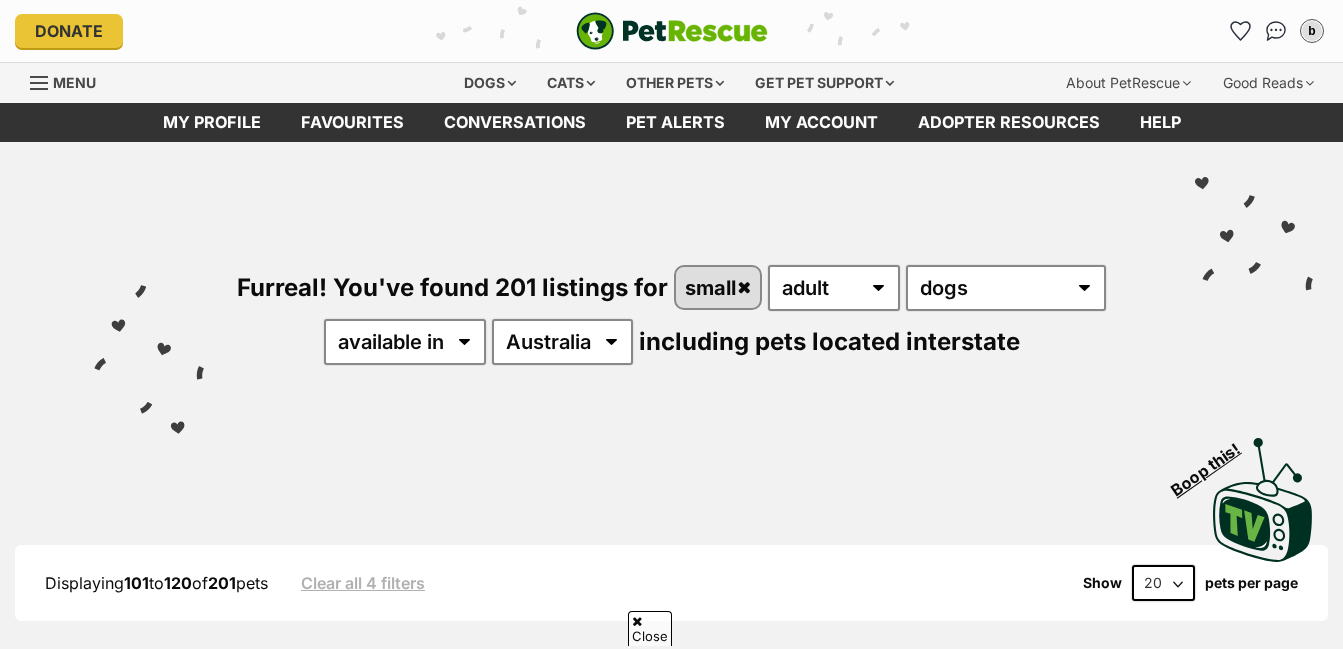scroll, scrollTop: 600, scrollLeft: 0, axis: vertical 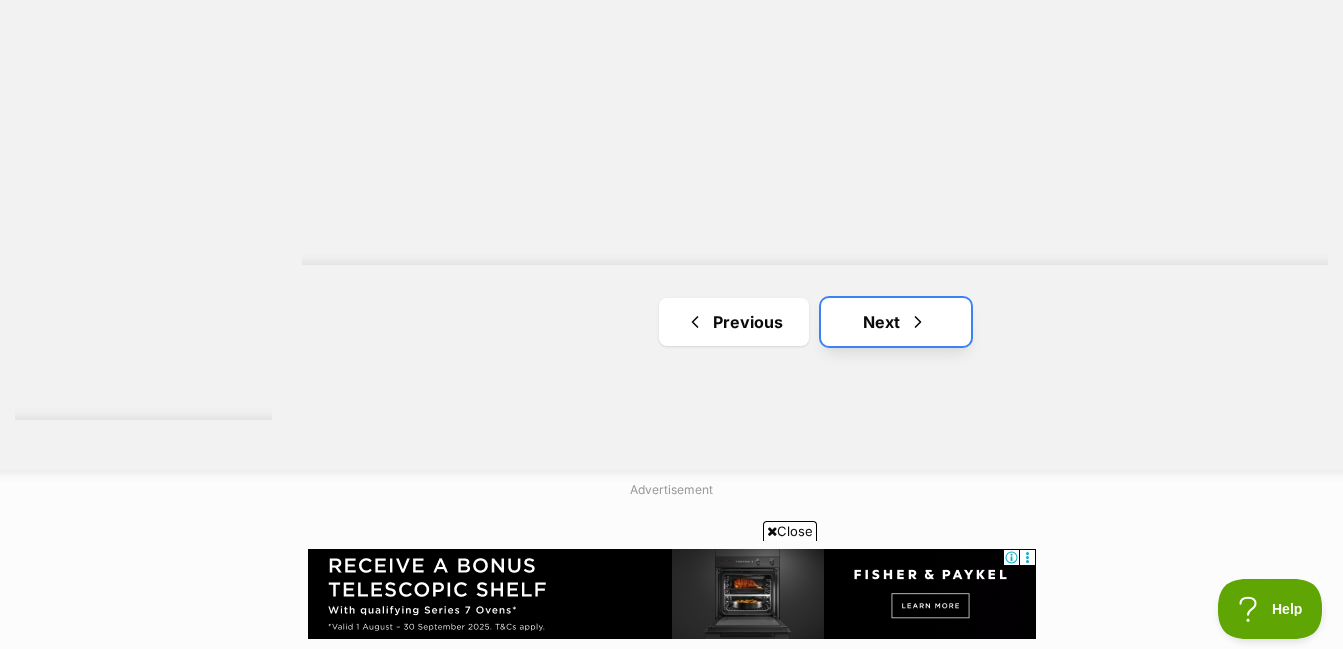 click on "Next" at bounding box center [896, 322] 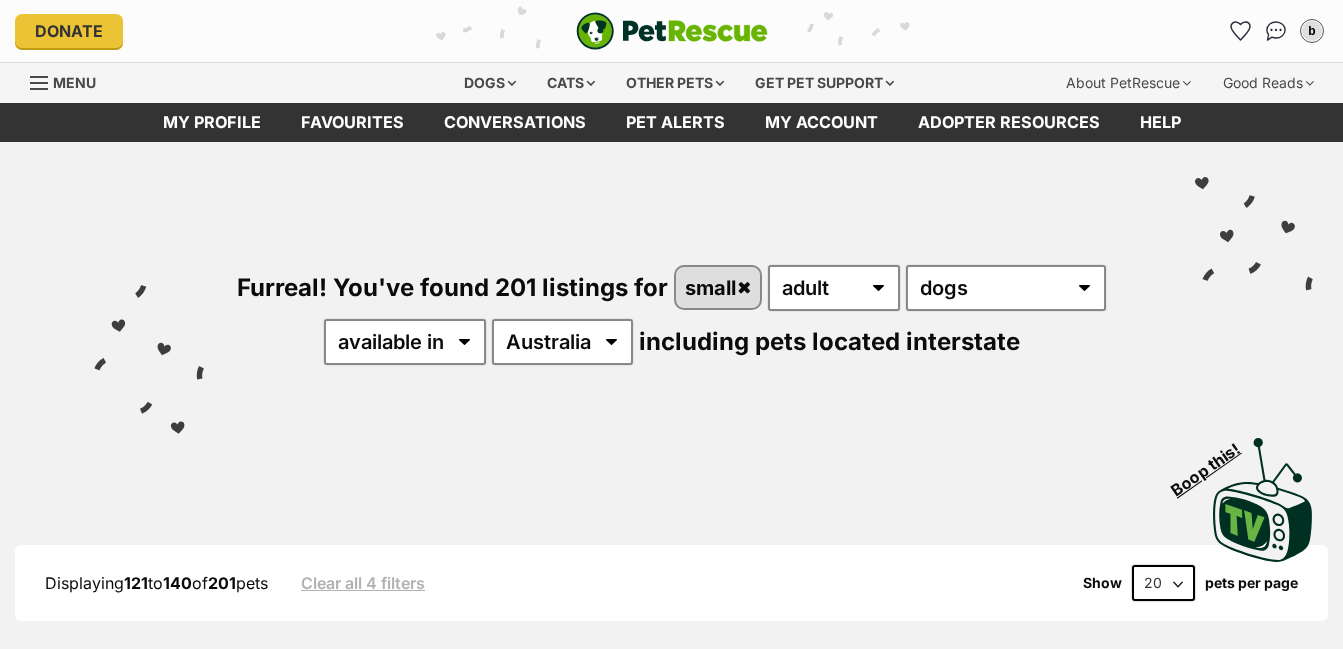 scroll, scrollTop: 0, scrollLeft: 0, axis: both 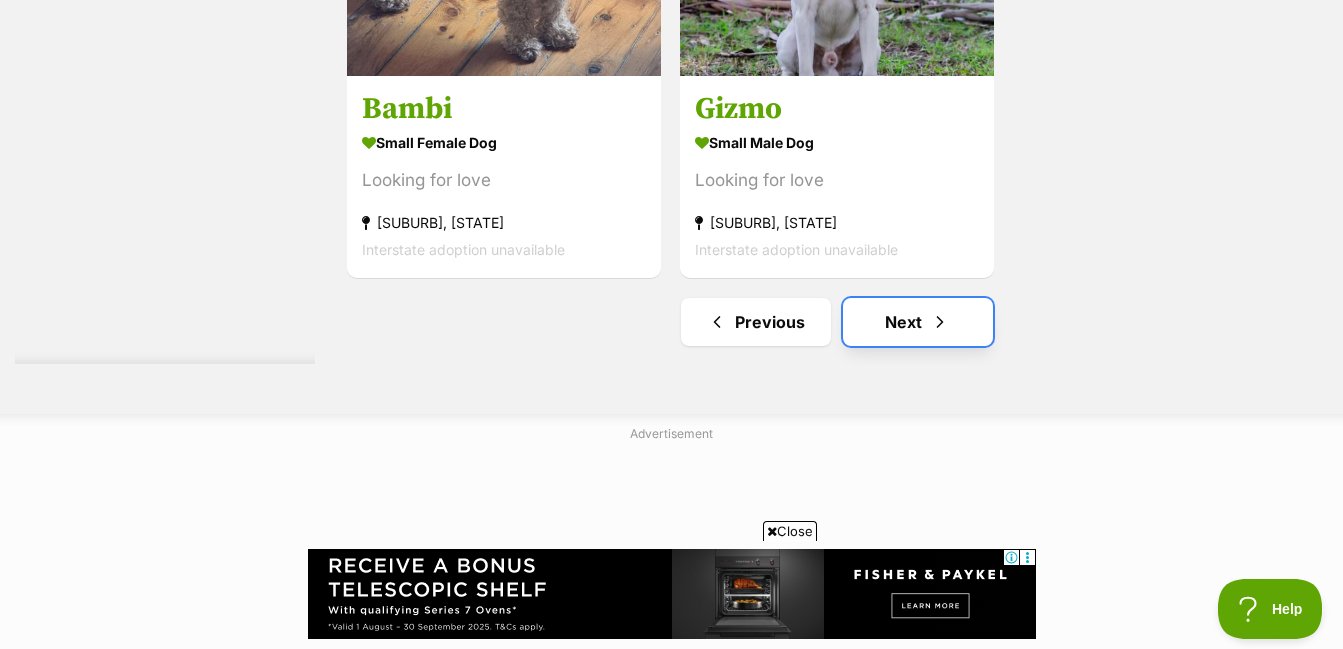 click on "Next" at bounding box center (918, 322) 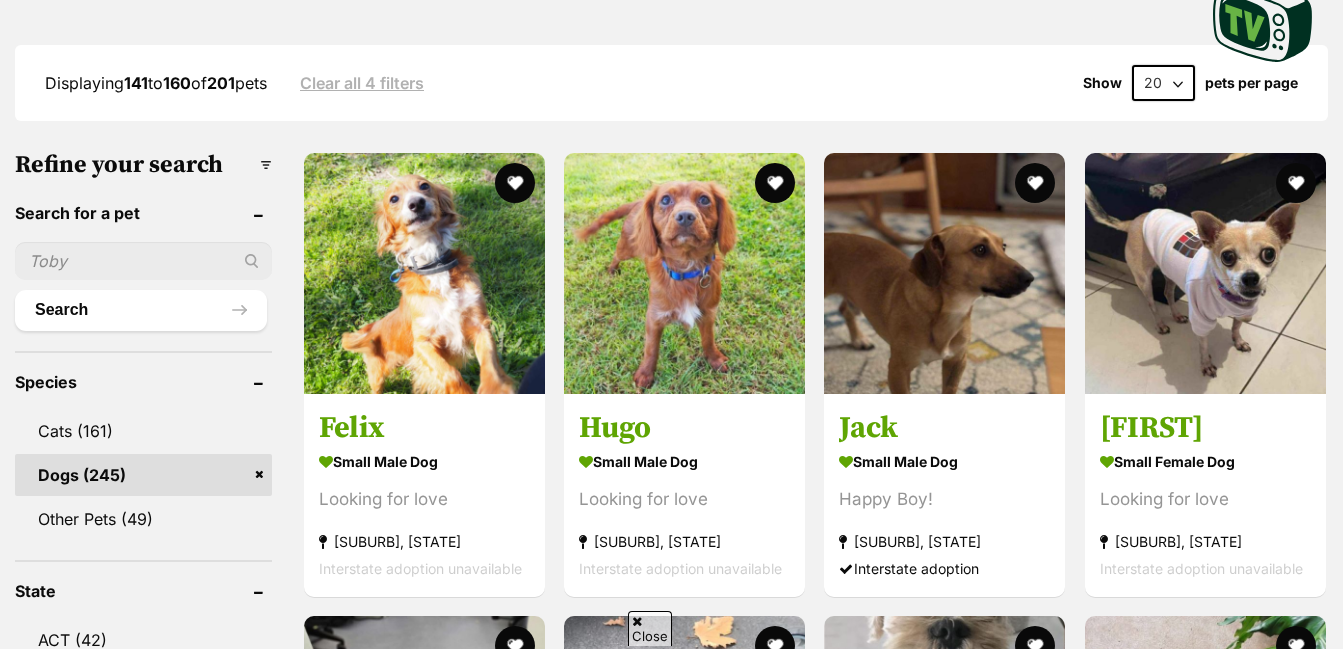 scroll, scrollTop: 500, scrollLeft: 0, axis: vertical 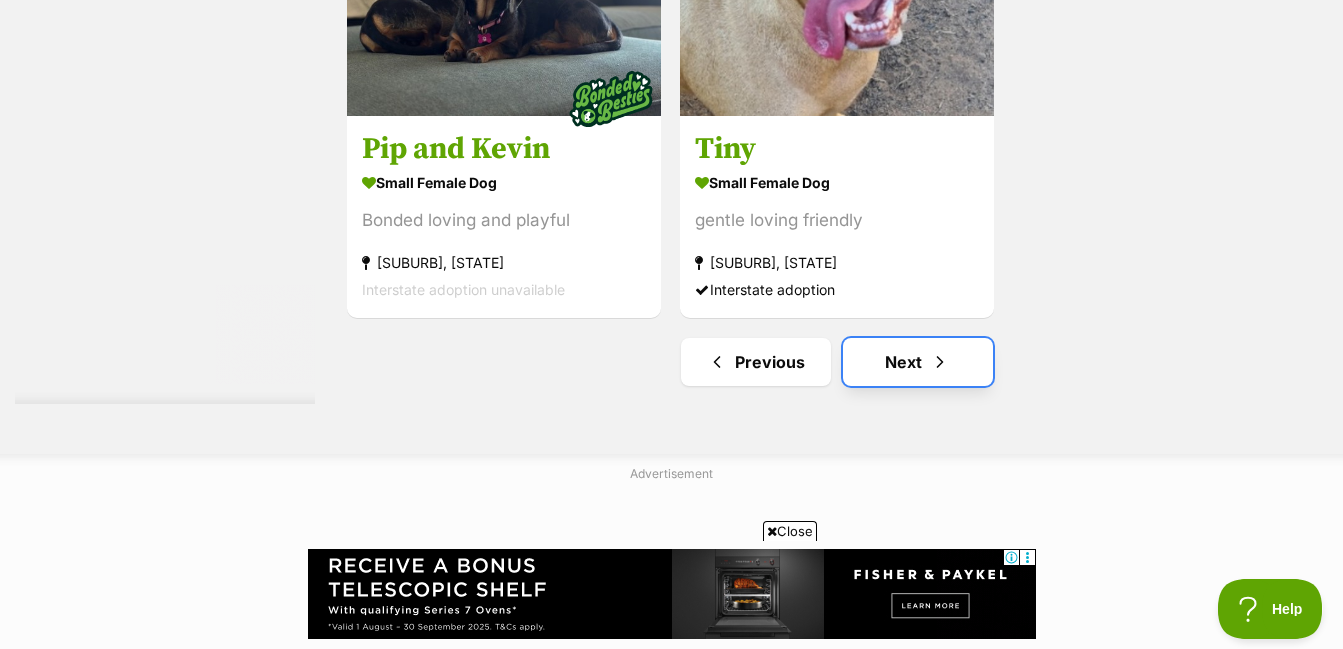 click at bounding box center (940, 362) 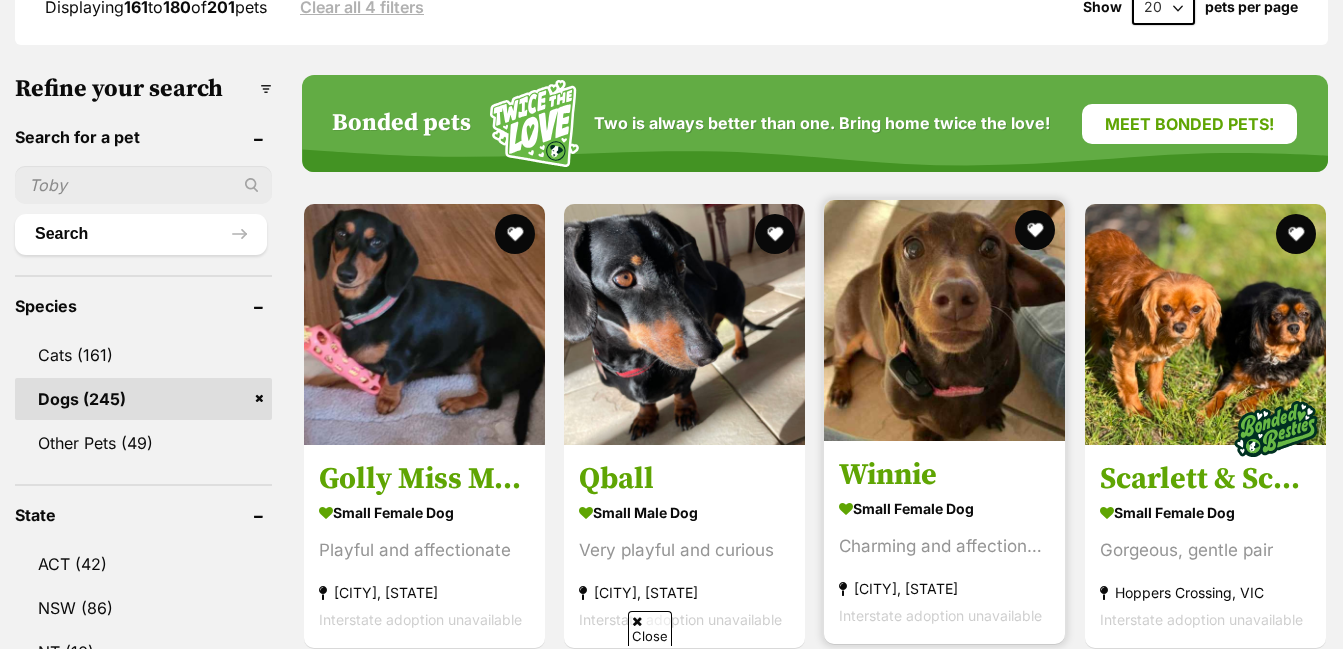 scroll, scrollTop: 600, scrollLeft: 0, axis: vertical 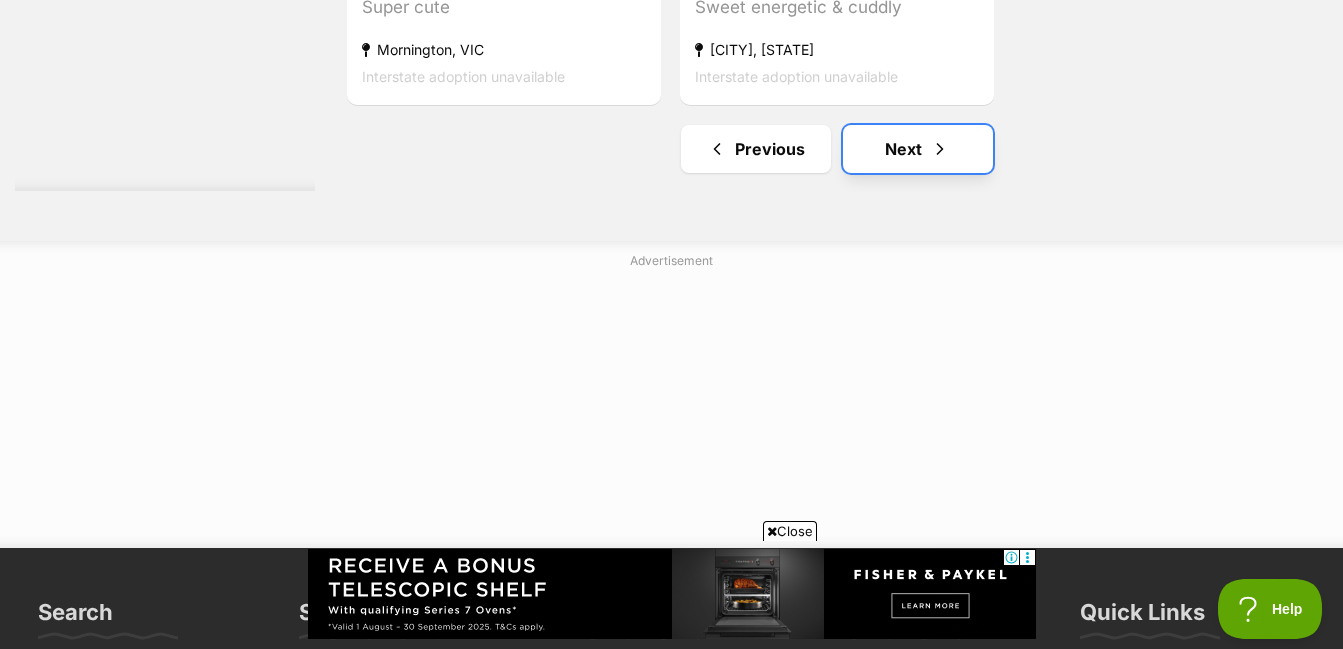 click at bounding box center (940, 149) 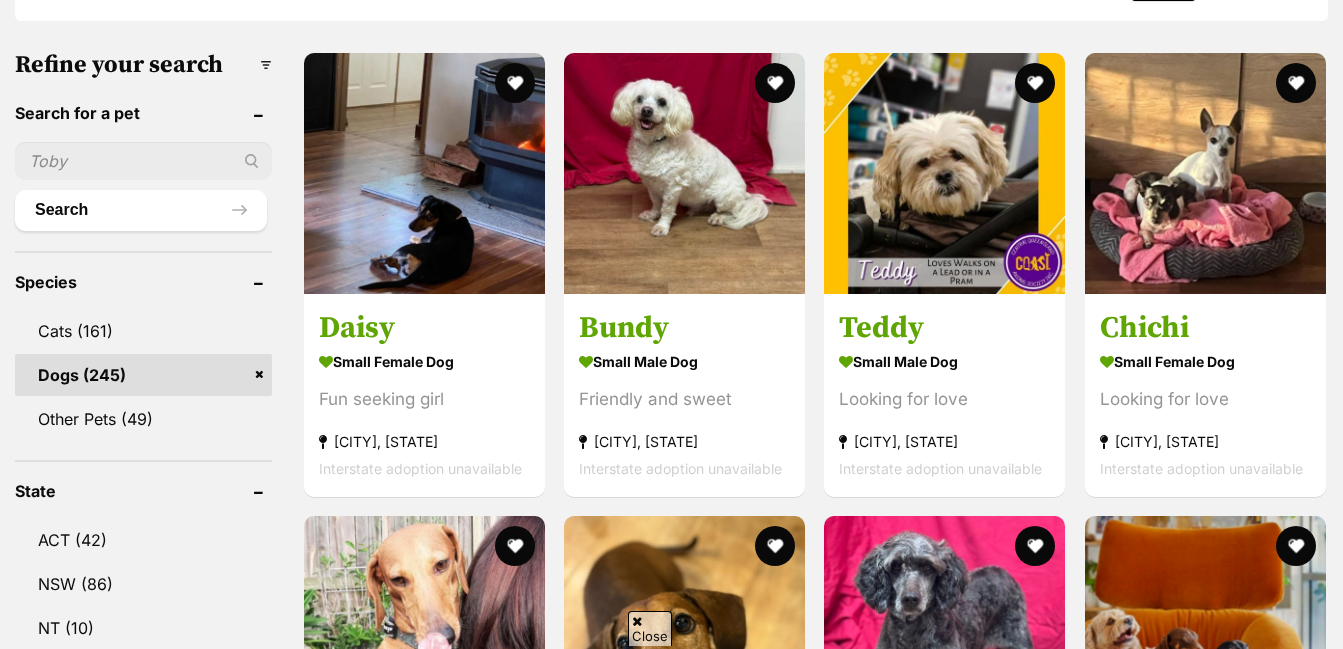 scroll, scrollTop: 600, scrollLeft: 0, axis: vertical 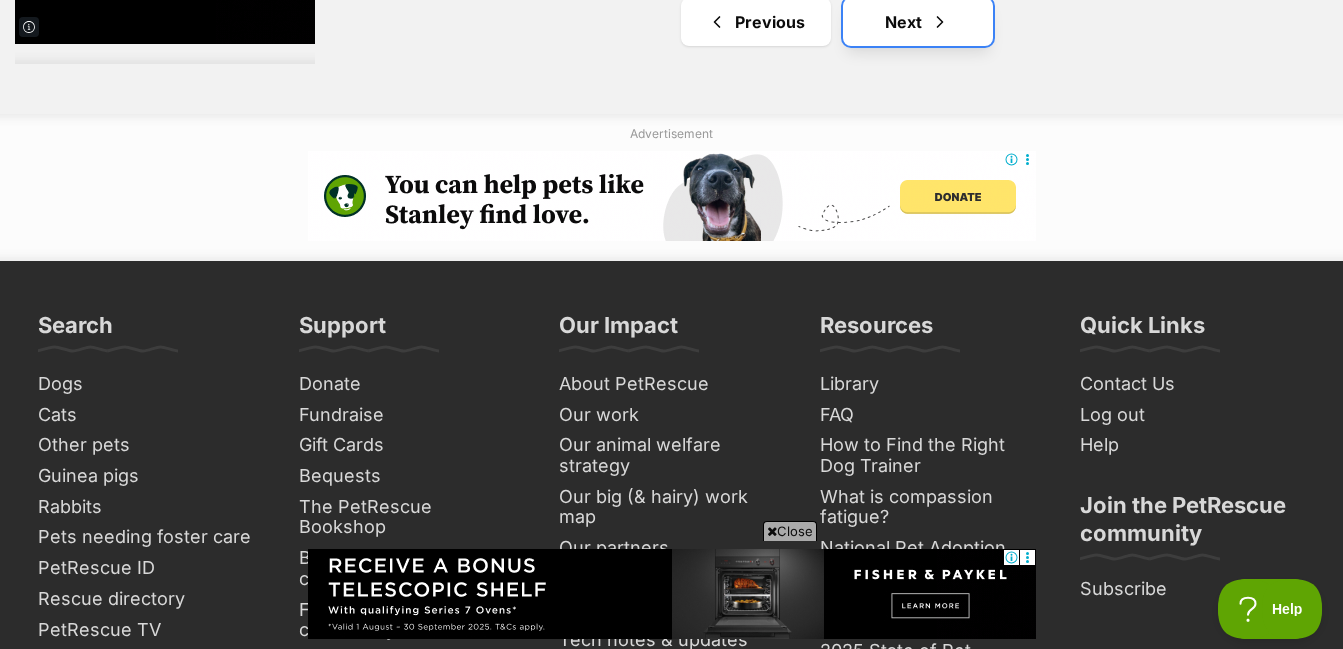 click at bounding box center [940, 22] 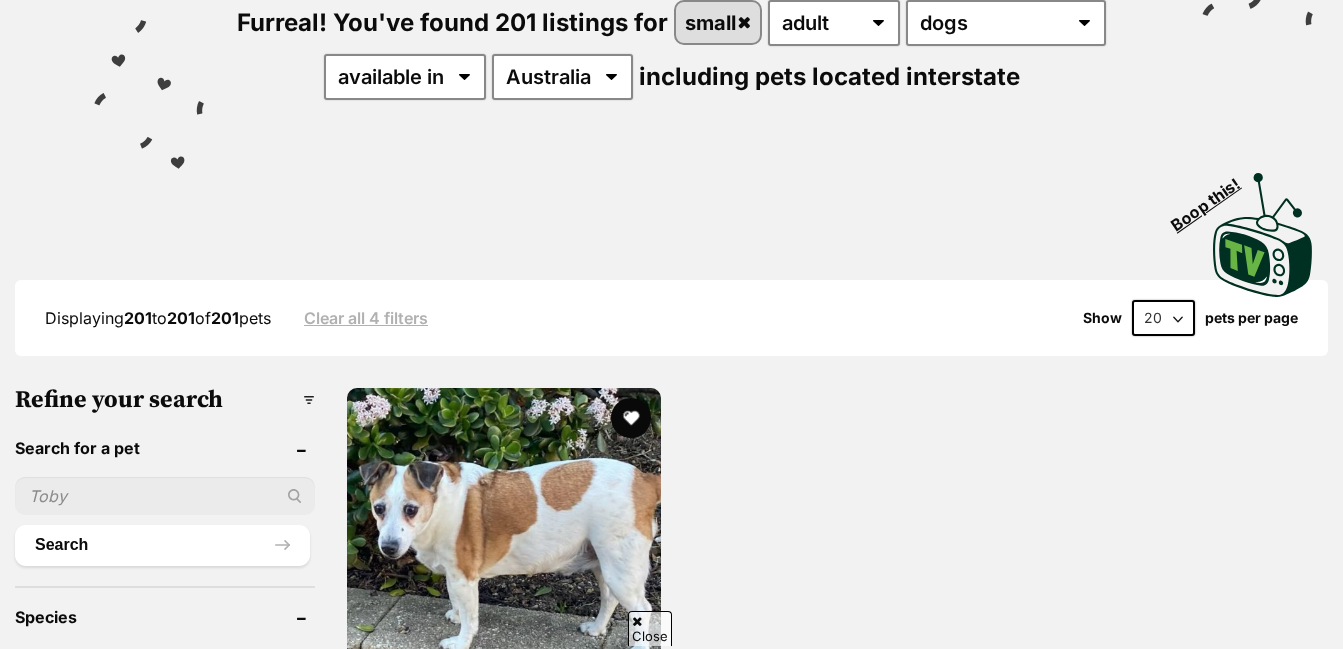 scroll, scrollTop: 300, scrollLeft: 0, axis: vertical 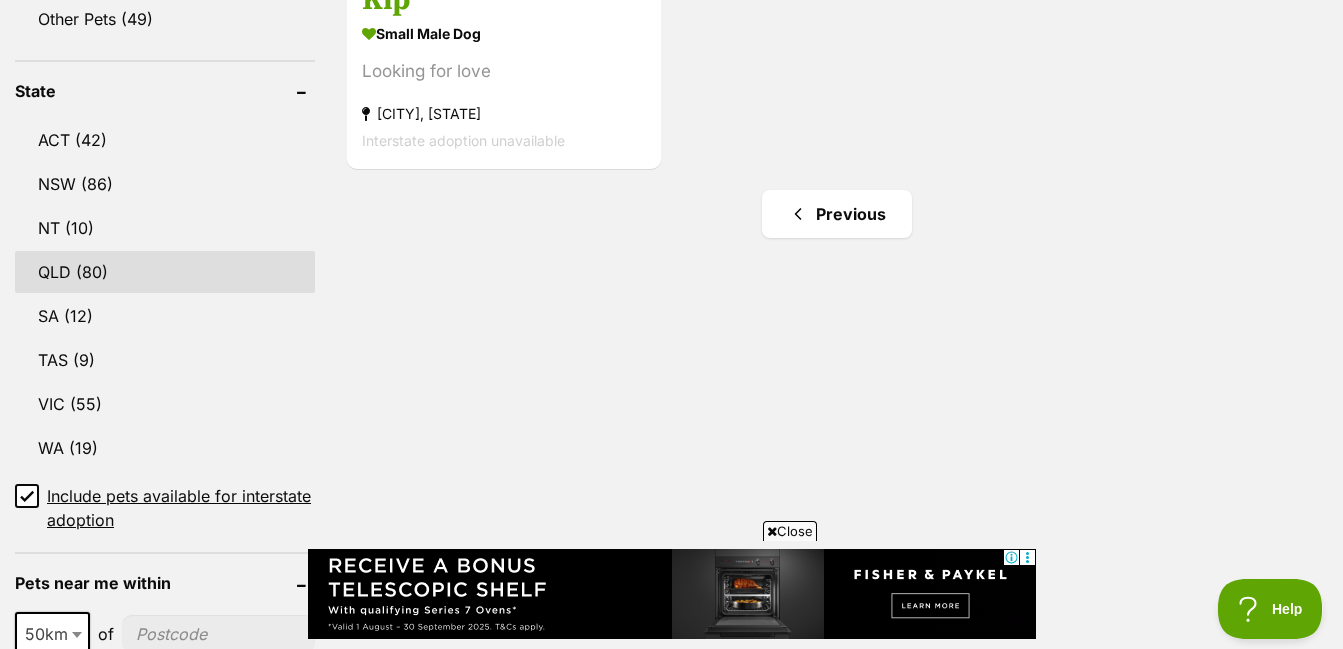 click on "QLD (80)" at bounding box center [165, 272] 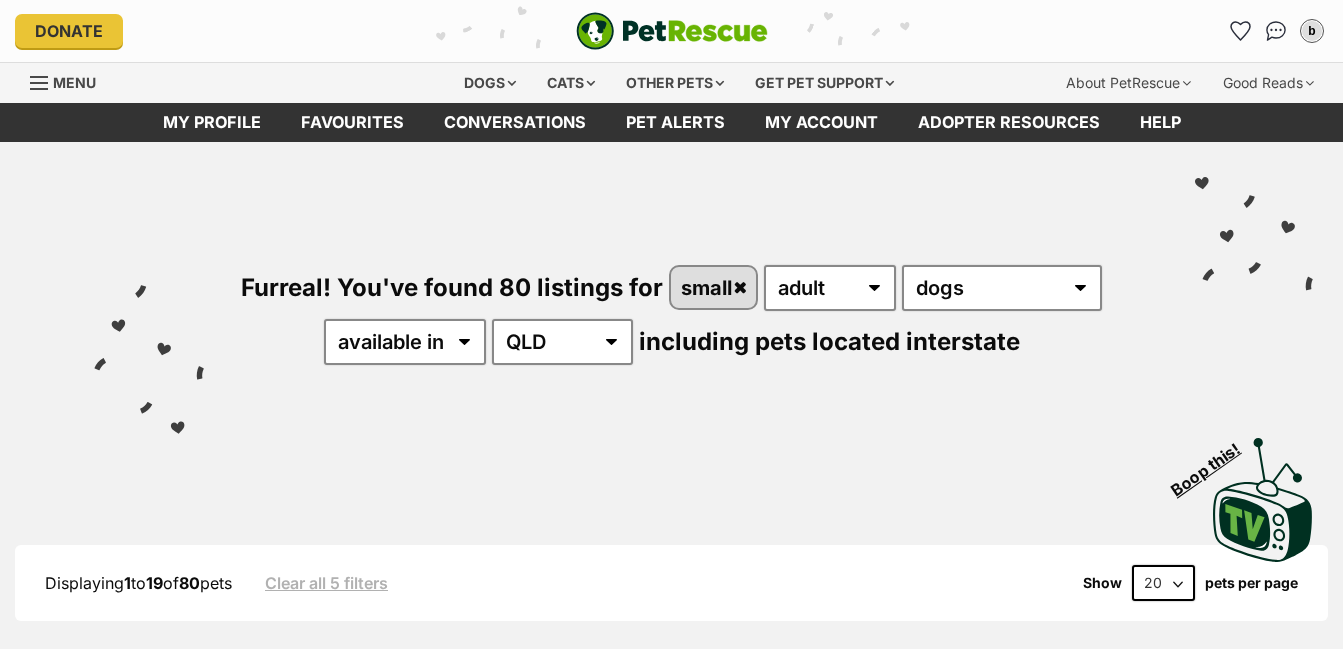 scroll, scrollTop: 0, scrollLeft: 0, axis: both 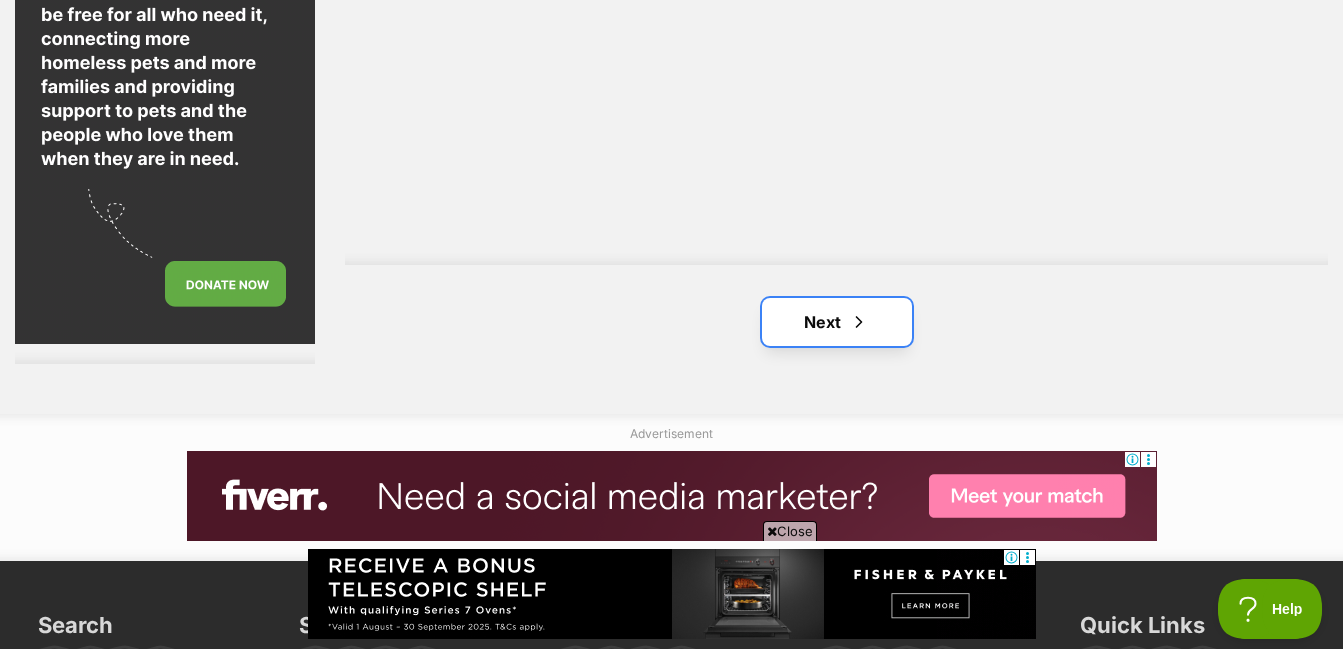click on "Next" at bounding box center (837, 322) 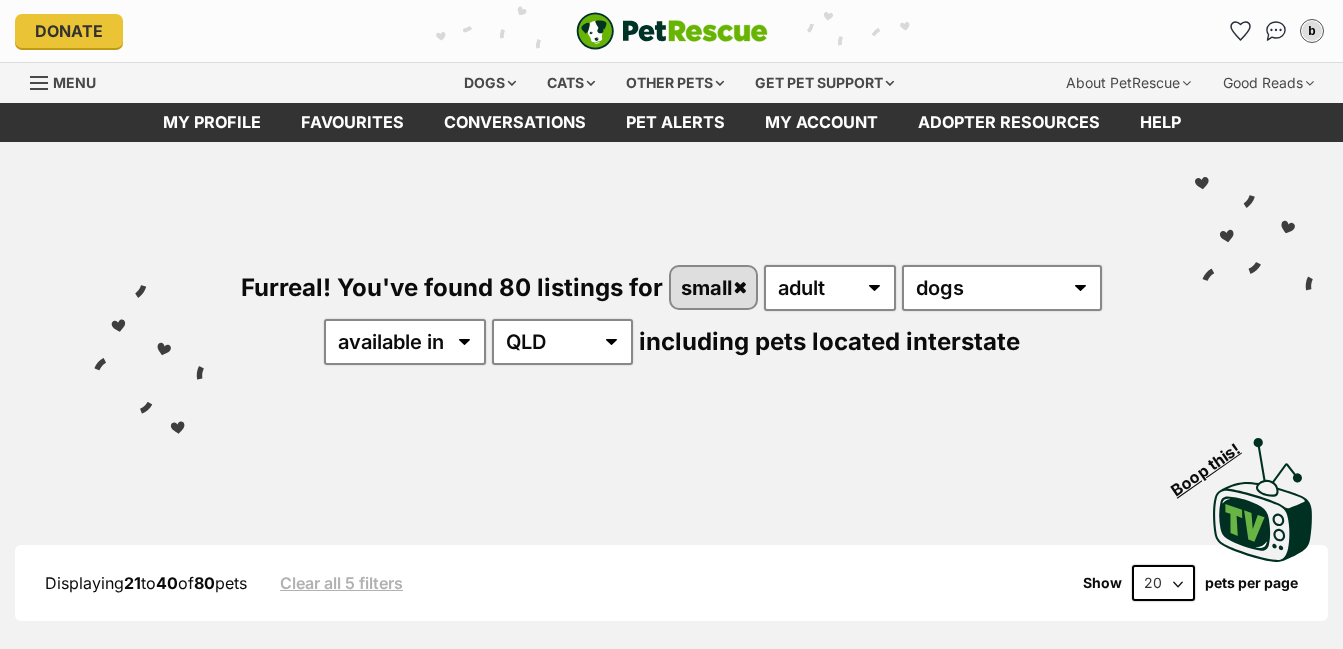 scroll, scrollTop: 201, scrollLeft: 0, axis: vertical 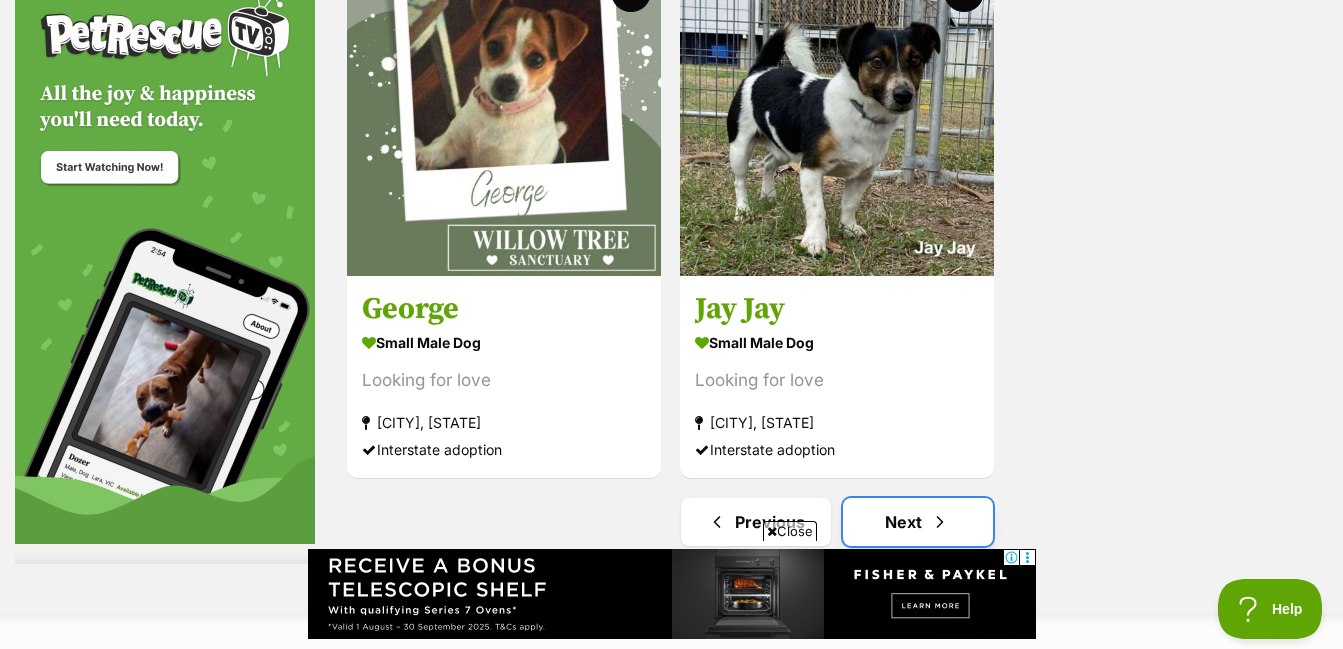 click on "Next" at bounding box center (918, 522) 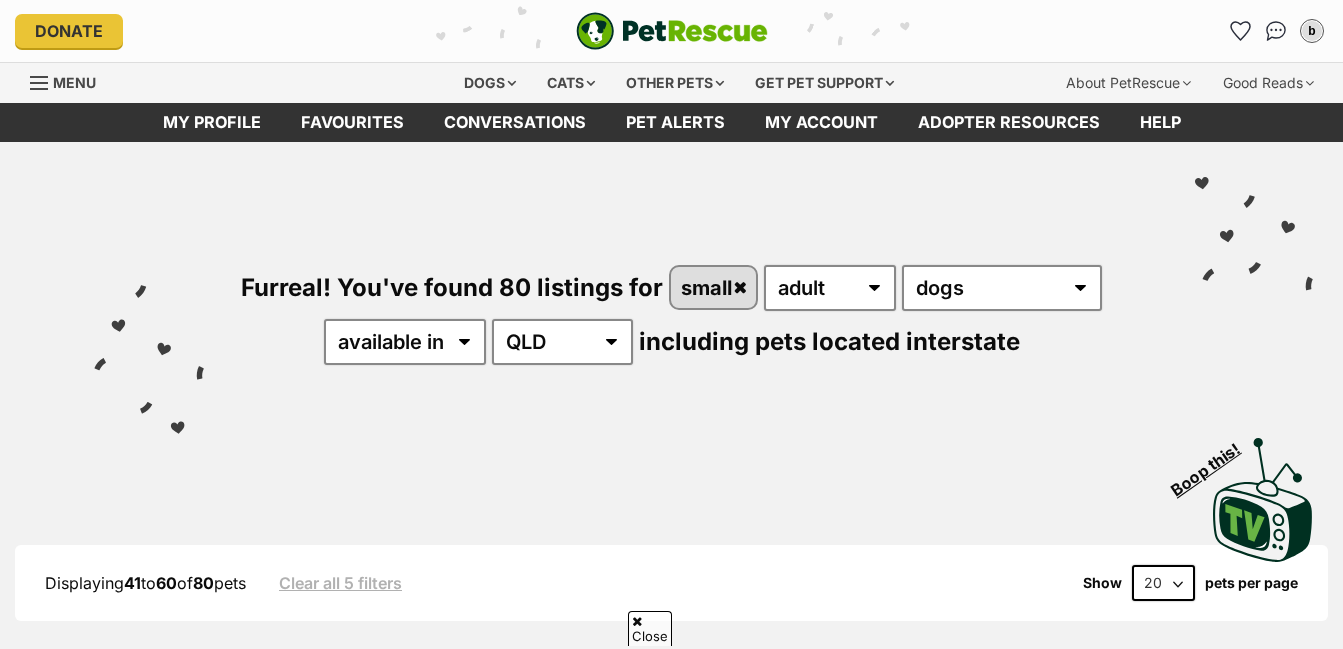 scroll, scrollTop: 400, scrollLeft: 0, axis: vertical 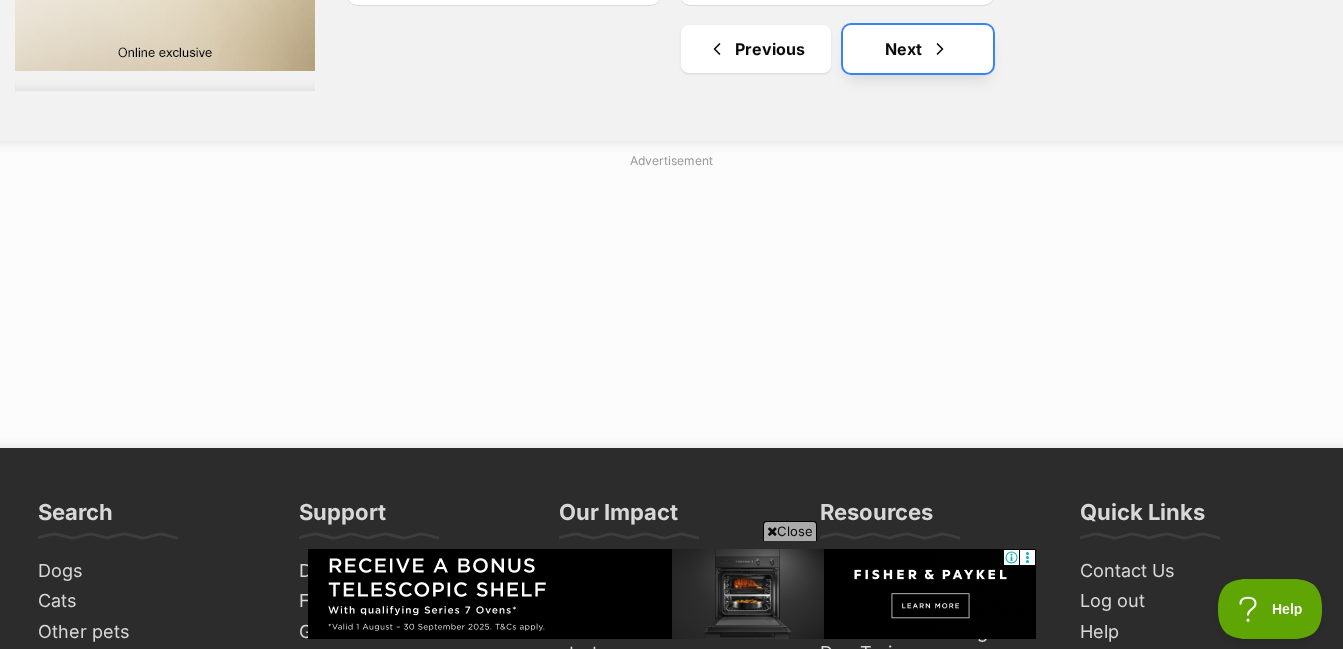 click at bounding box center [940, 49] 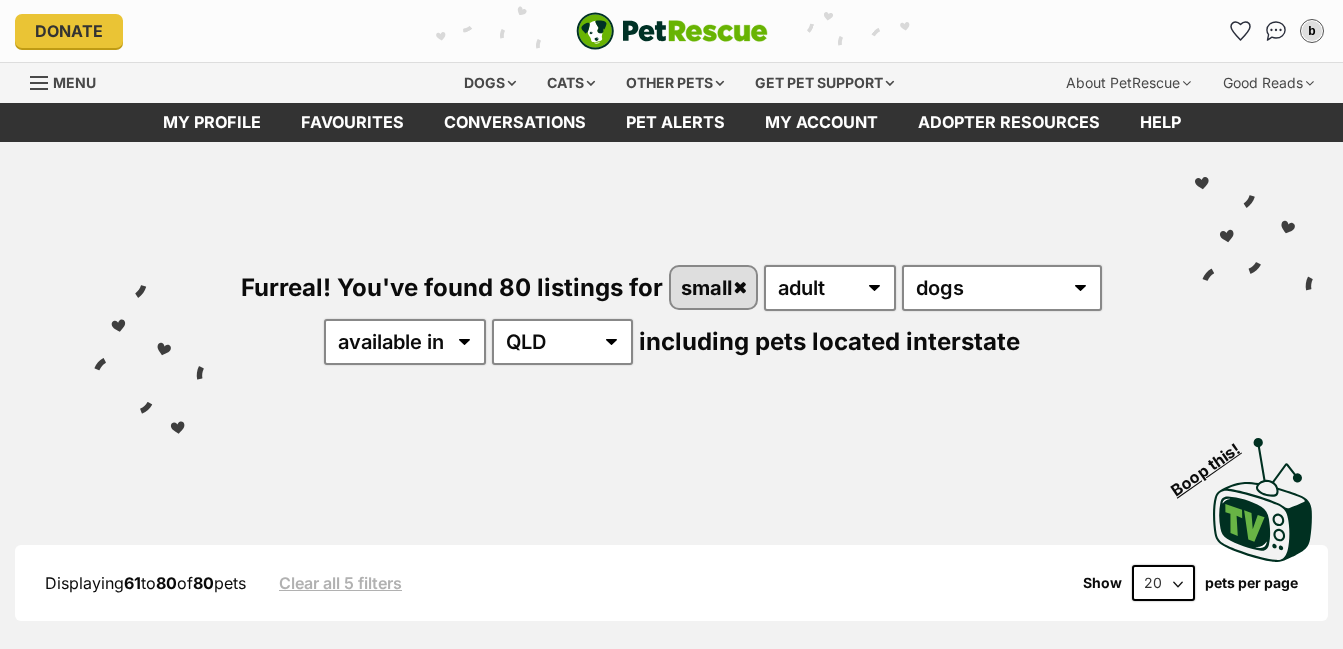 scroll, scrollTop: 0, scrollLeft: 0, axis: both 